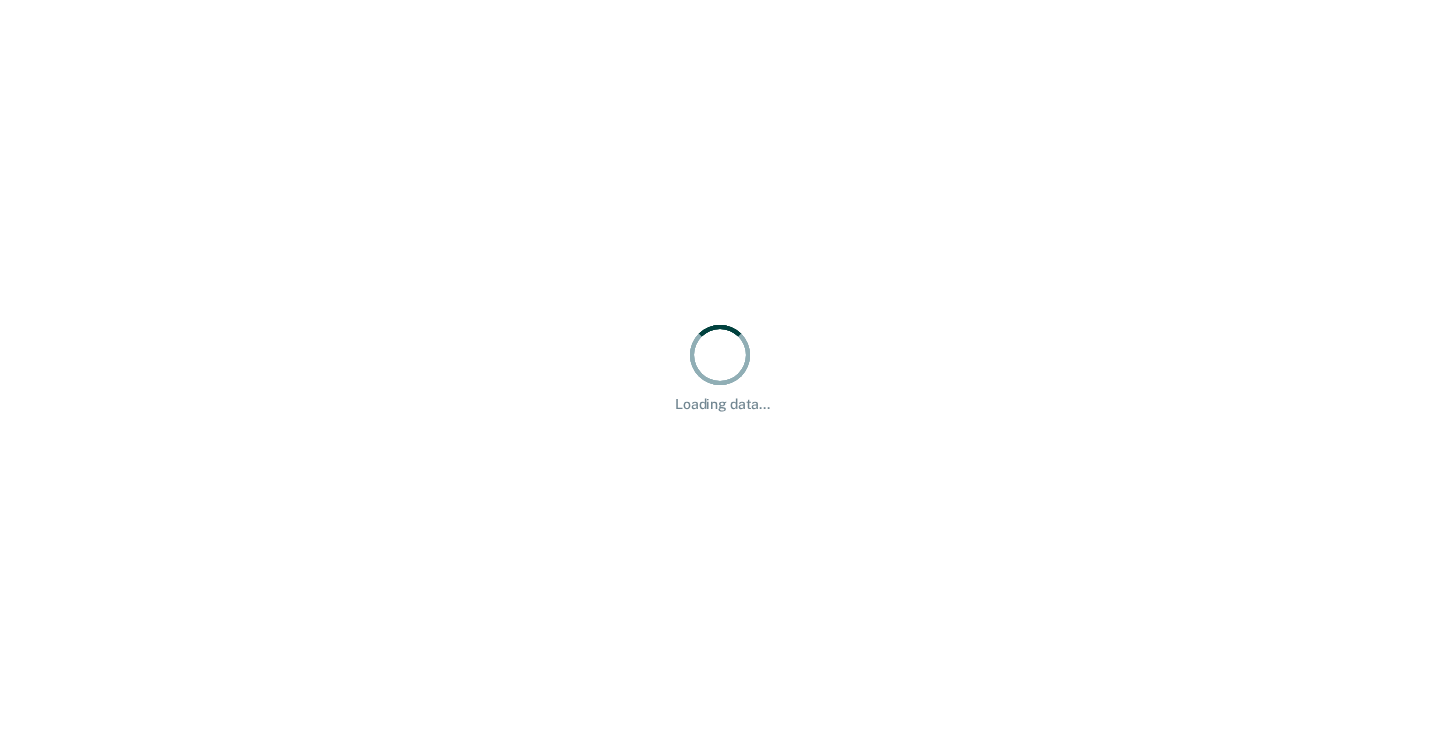 scroll, scrollTop: 0, scrollLeft: 0, axis: both 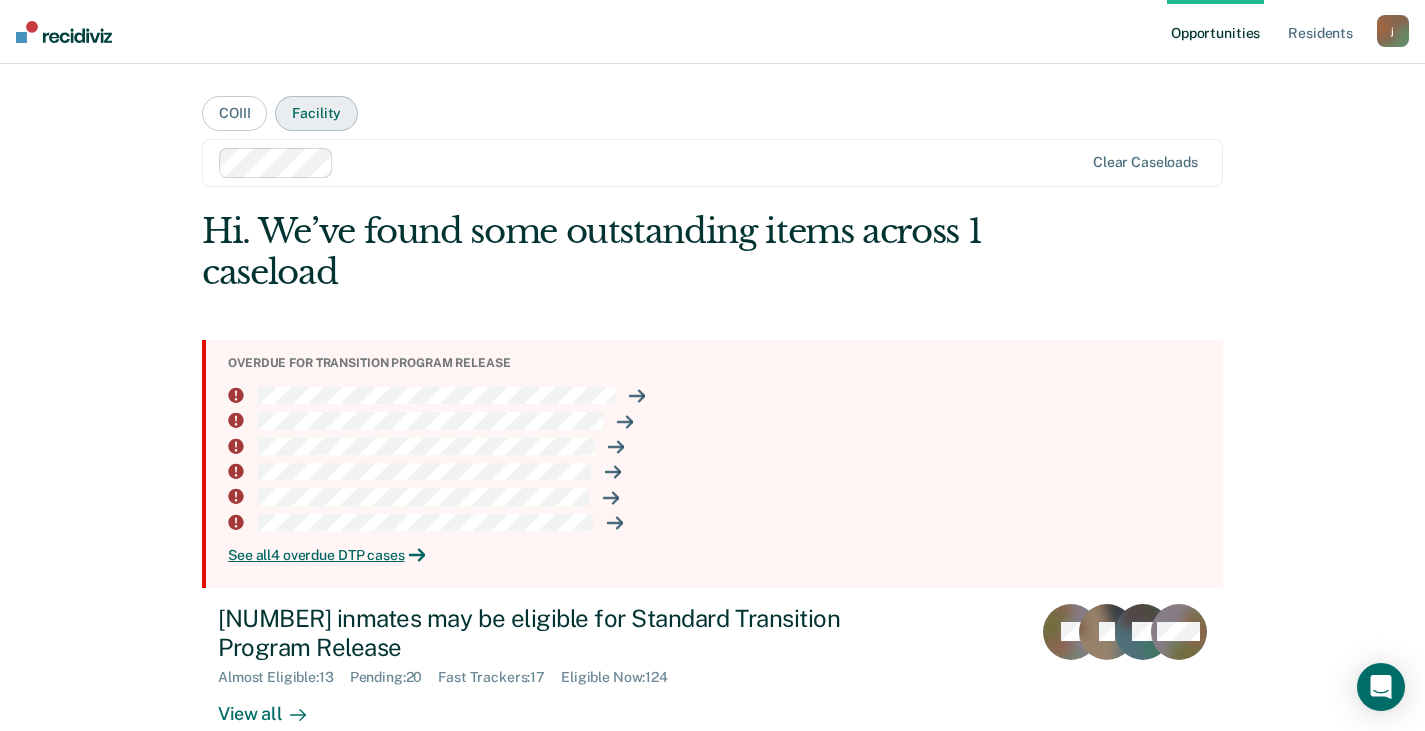 click on "Facility" at bounding box center (316, 113) 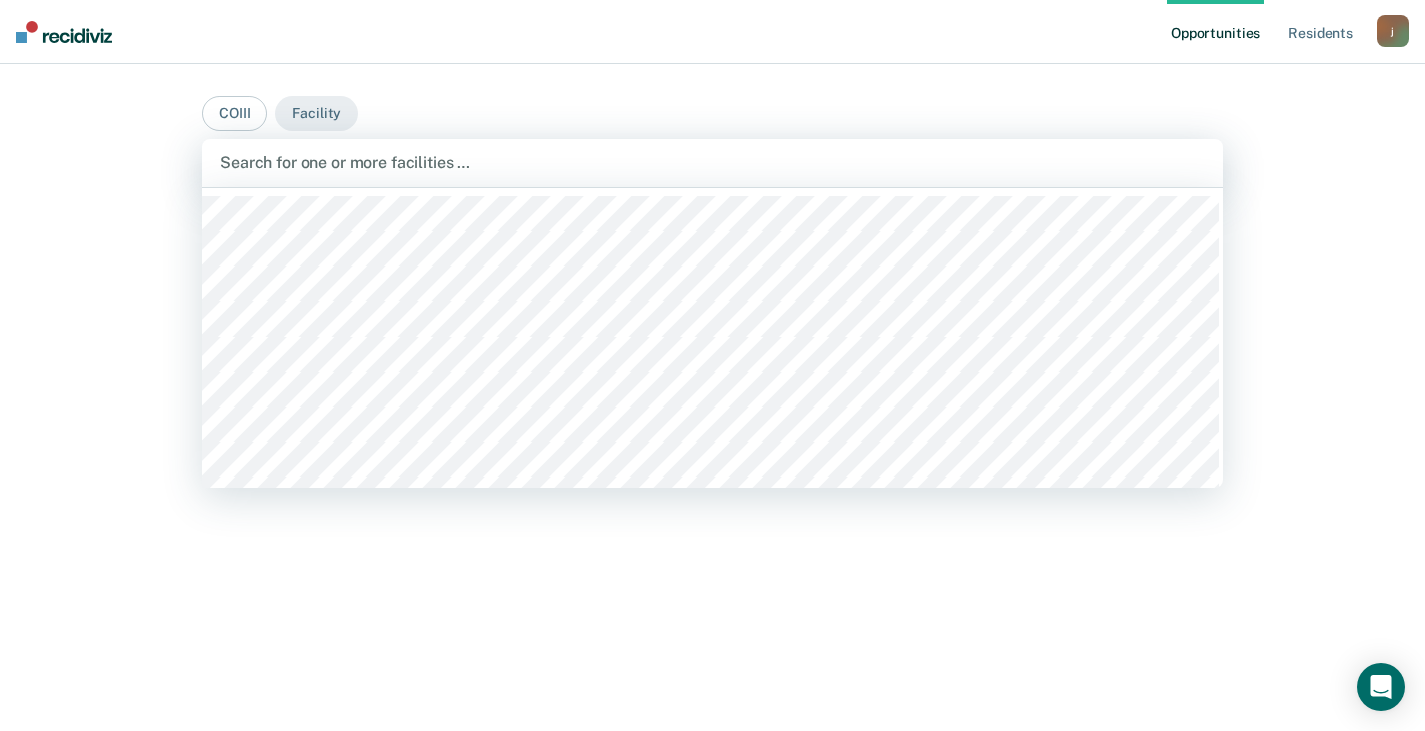 click at bounding box center [712, 162] 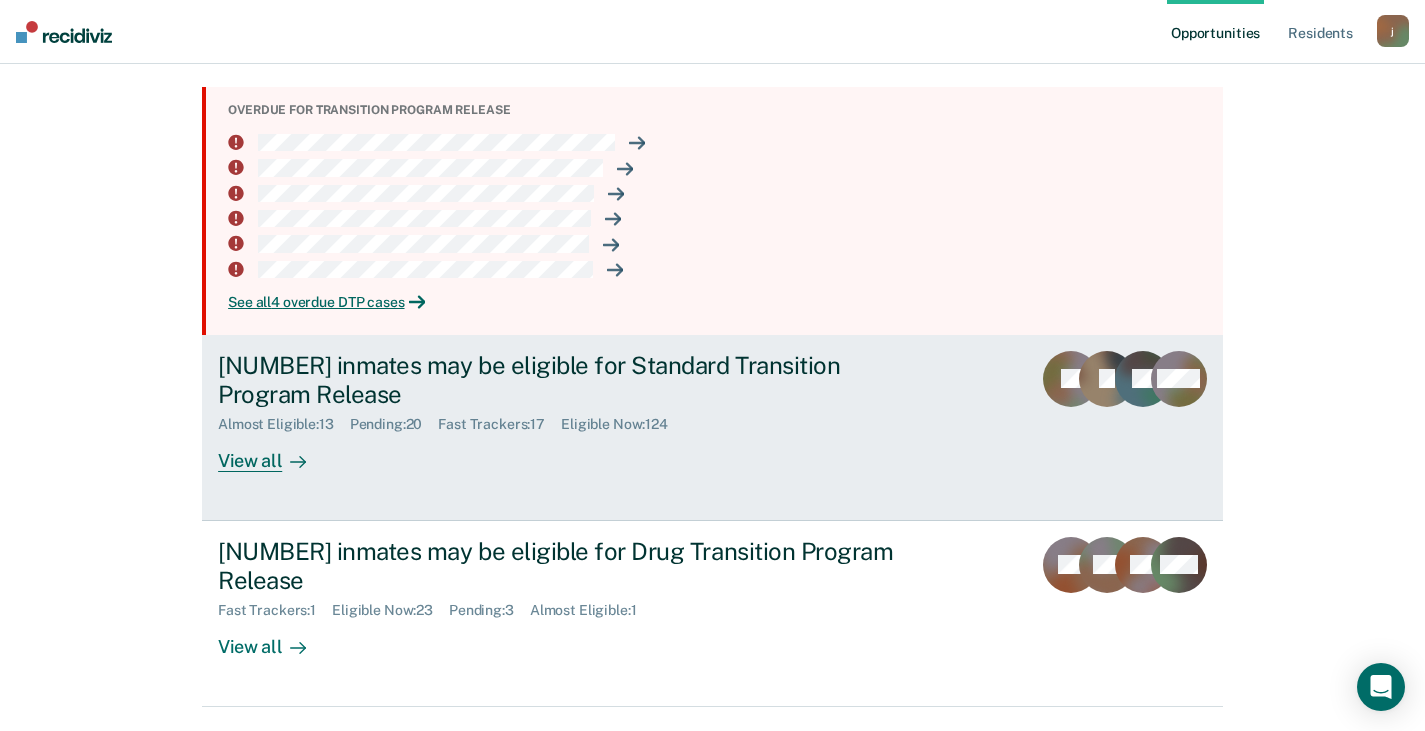 scroll, scrollTop: 280, scrollLeft: 0, axis: vertical 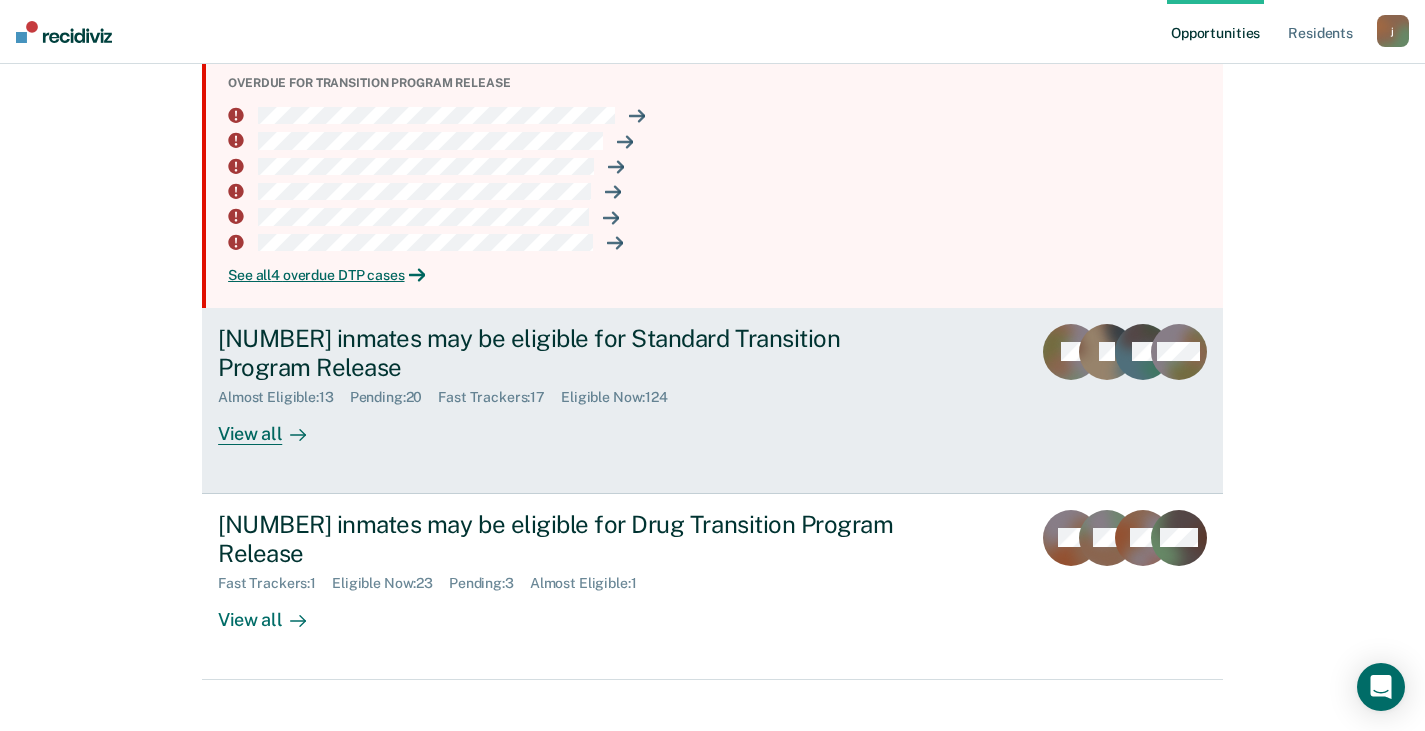 click on "View all" at bounding box center [274, 425] 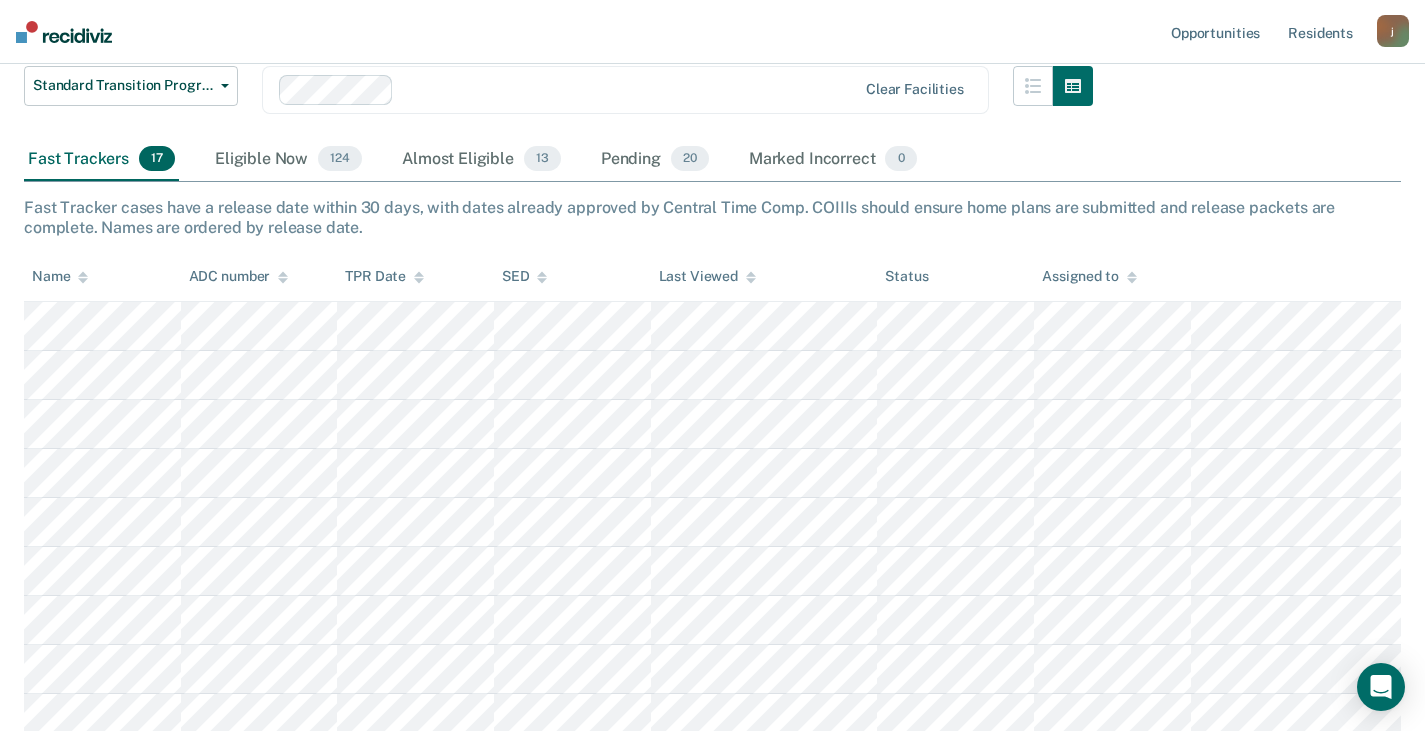 scroll, scrollTop: 0, scrollLeft: 0, axis: both 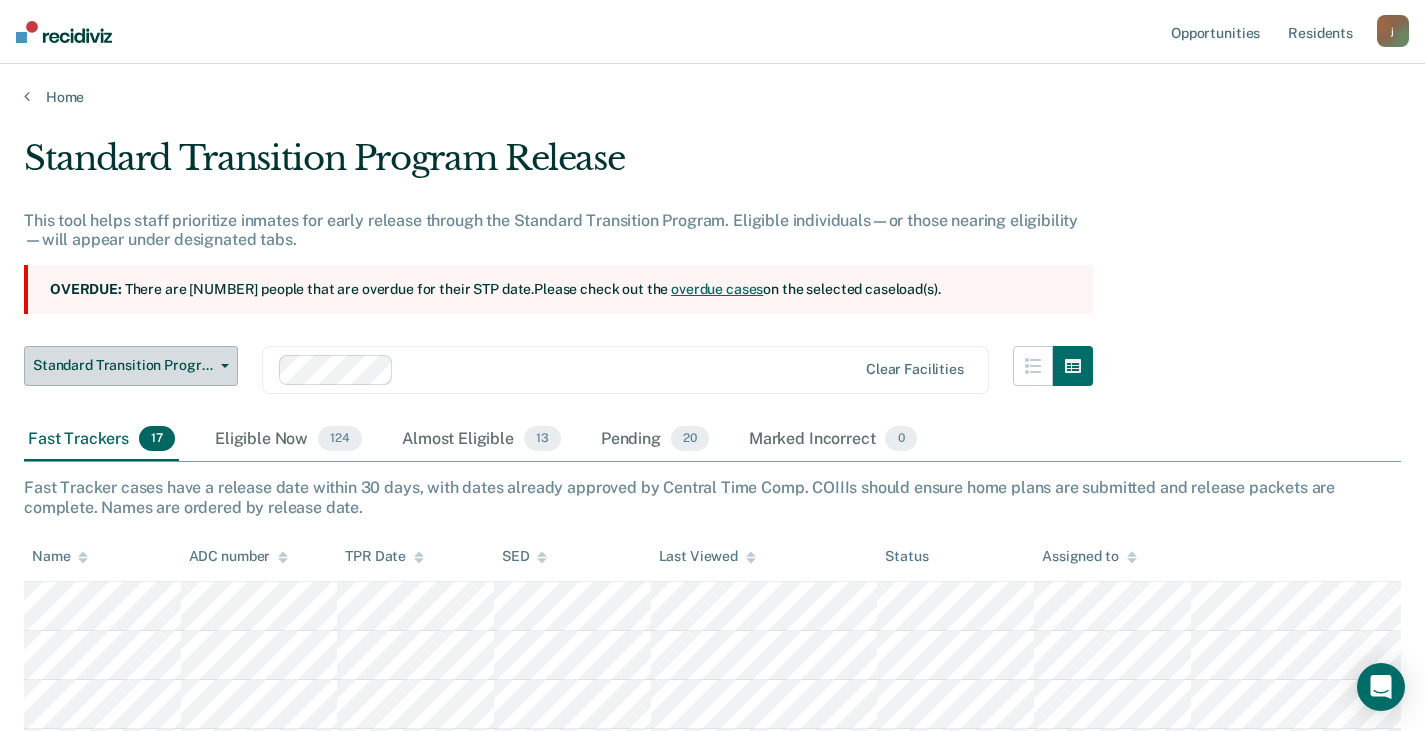 click 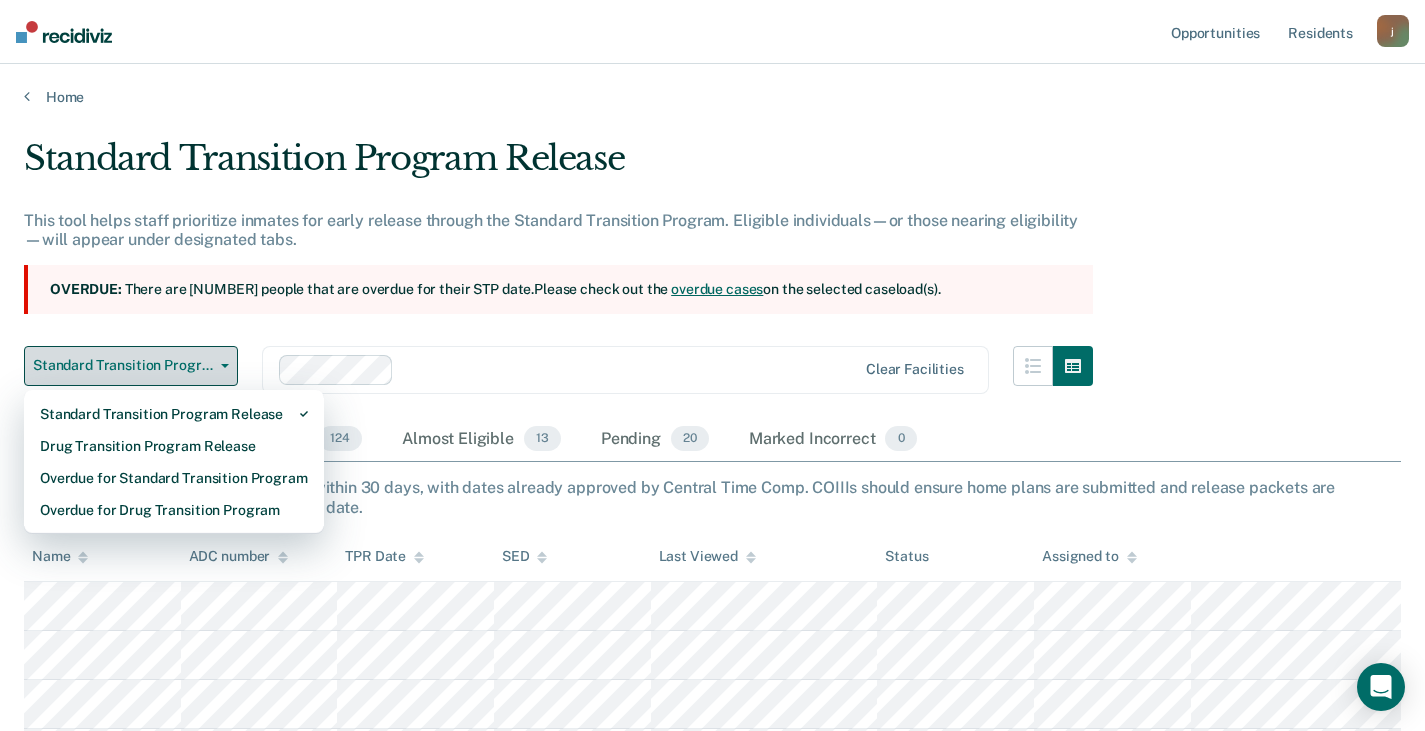 click 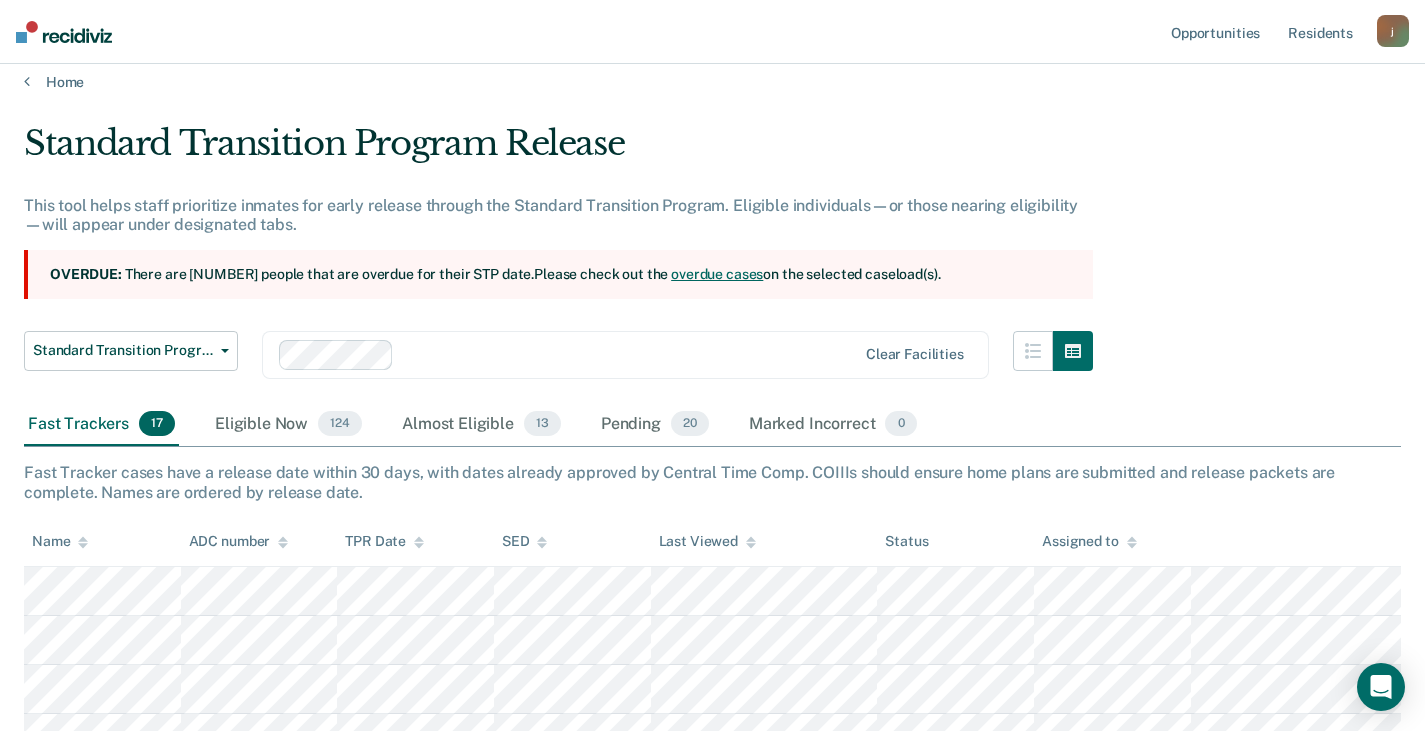 scroll, scrollTop: 0, scrollLeft: 0, axis: both 